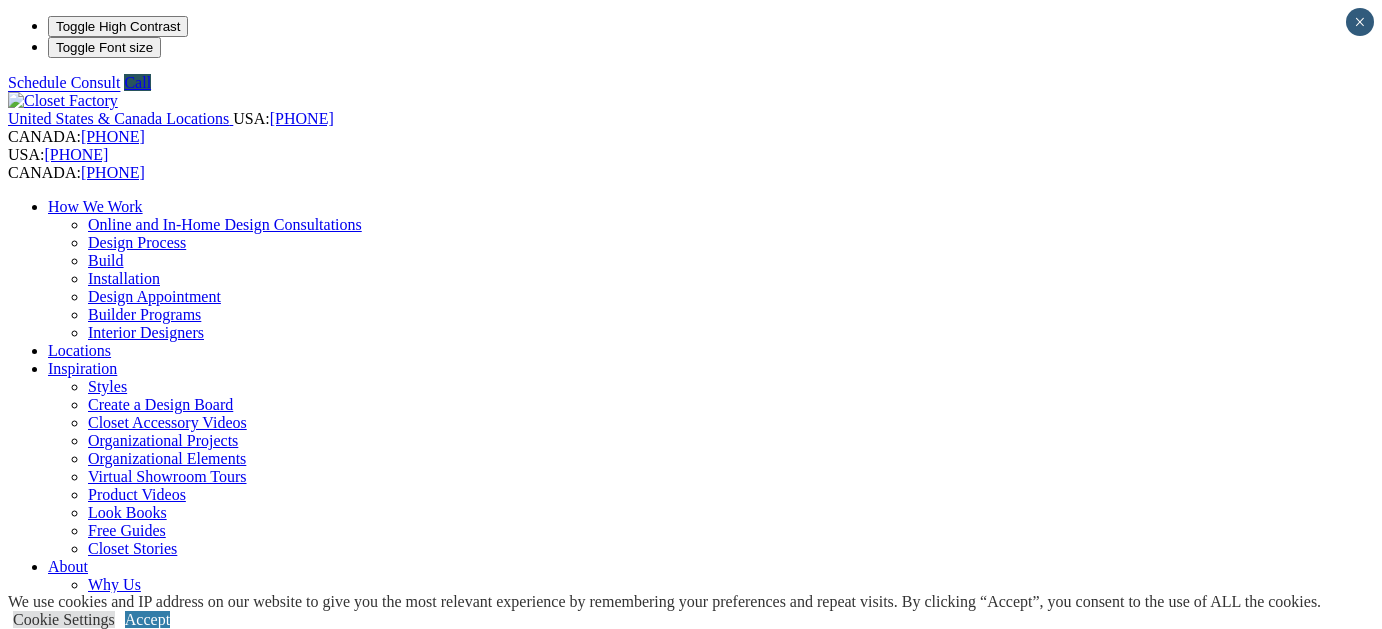 scroll, scrollTop: 0, scrollLeft: 0, axis: both 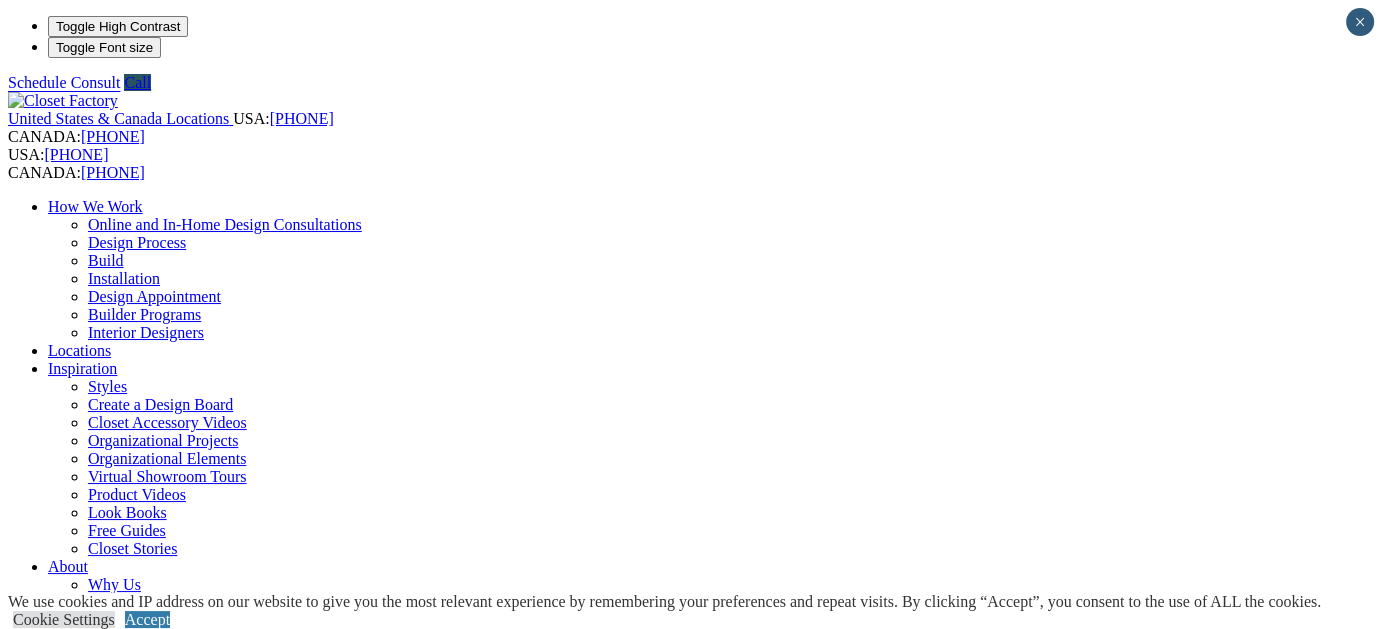 click on "Murphy Beds" at bounding box center (132, 1048) 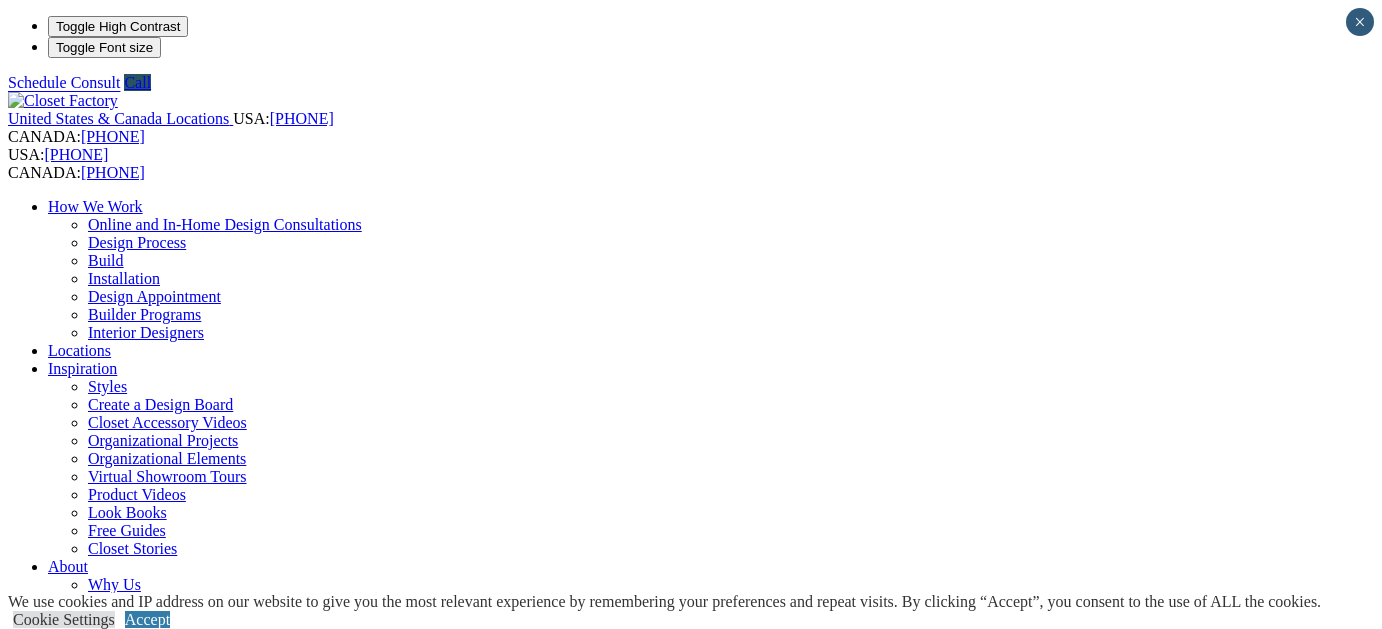scroll, scrollTop: 0, scrollLeft: 0, axis: both 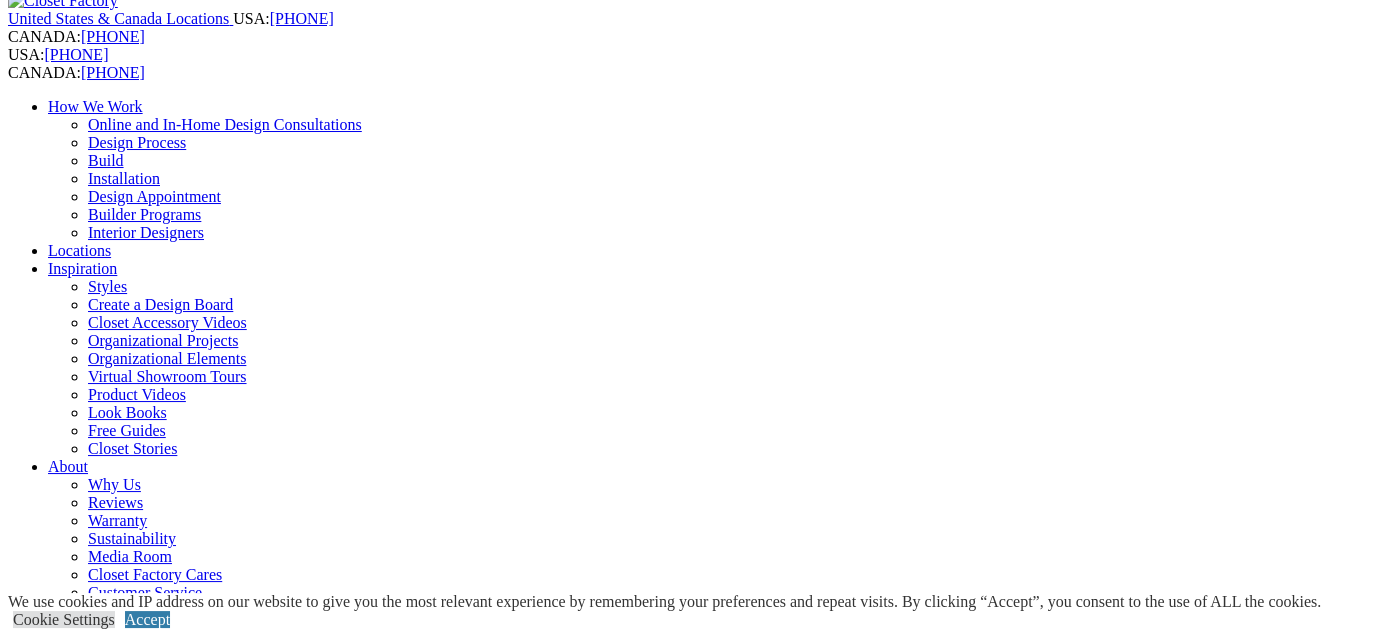 click on "CLOSE (X)" at bounding box center [46, 1753] 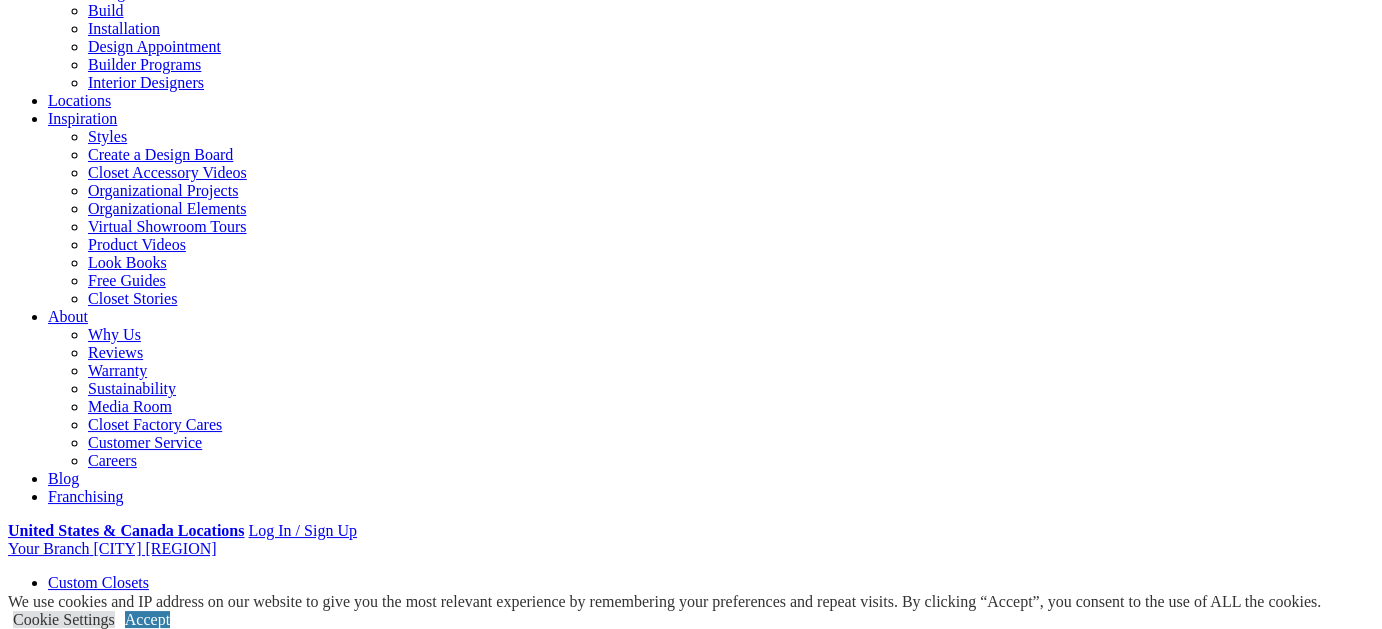 scroll, scrollTop: 300, scrollLeft: 0, axis: vertical 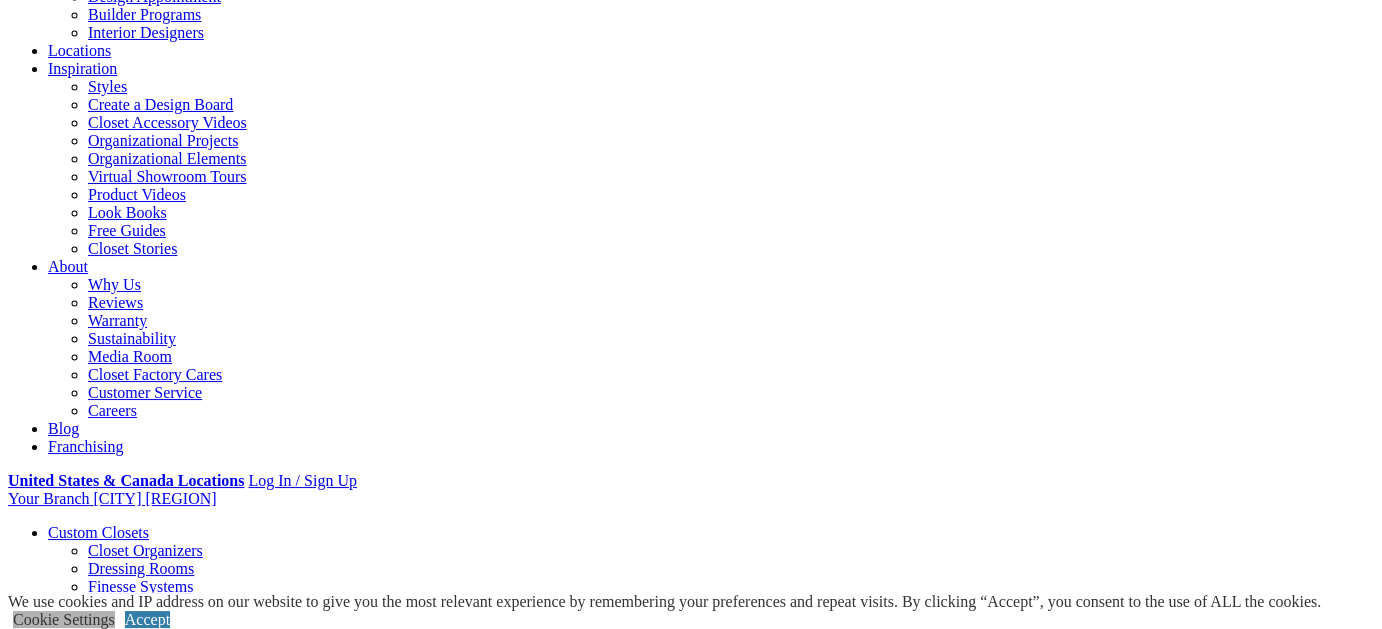 click on "Cookie Settings" at bounding box center (64, 619) 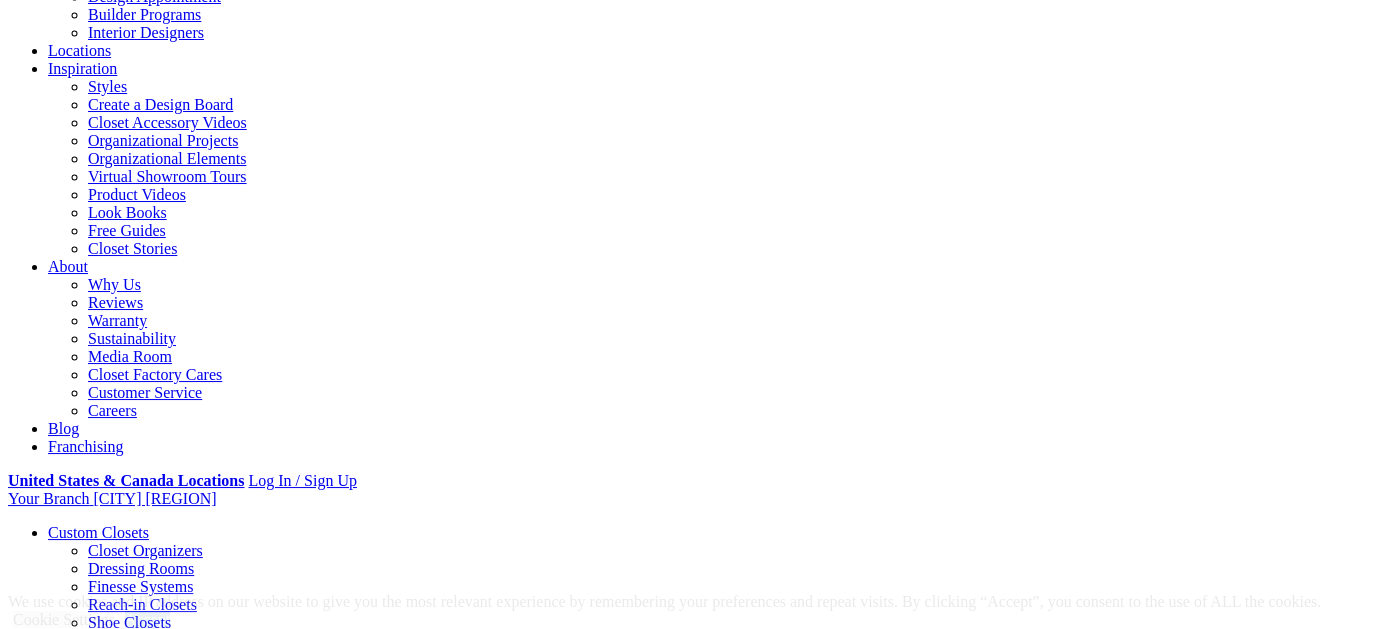 click on "SAVE & ACCEPT" at bounding box center [68, 11471] 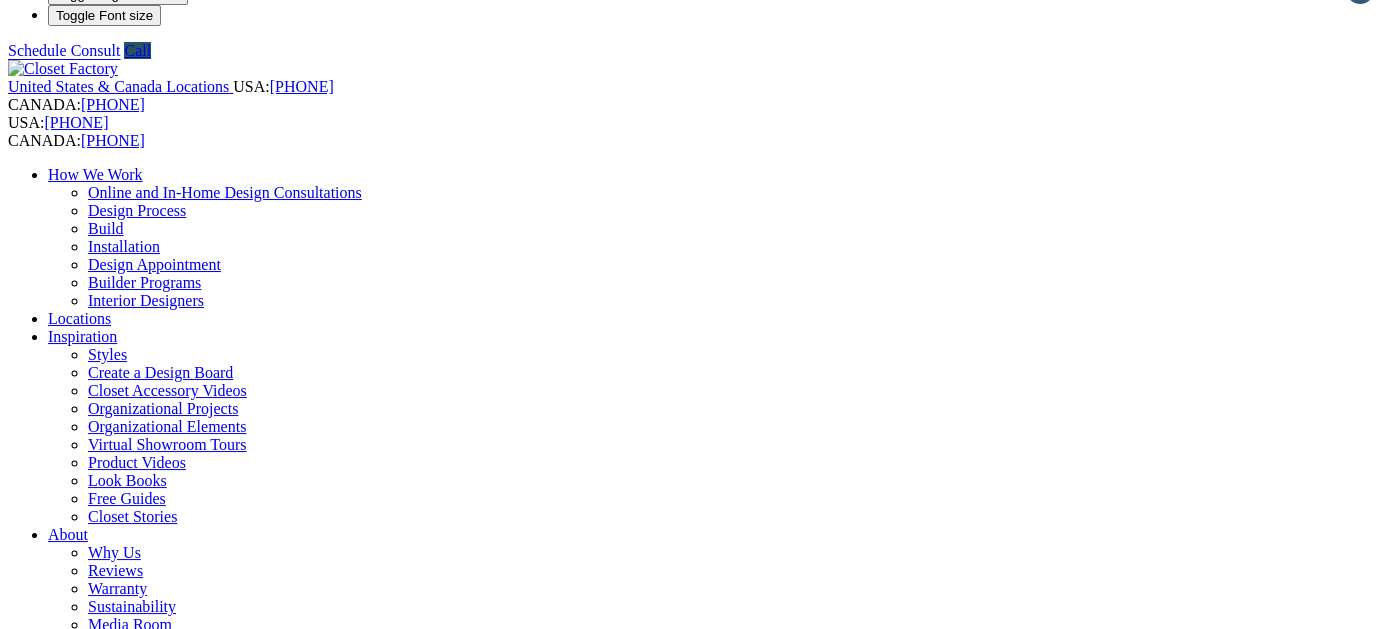scroll, scrollTop: 0, scrollLeft: 0, axis: both 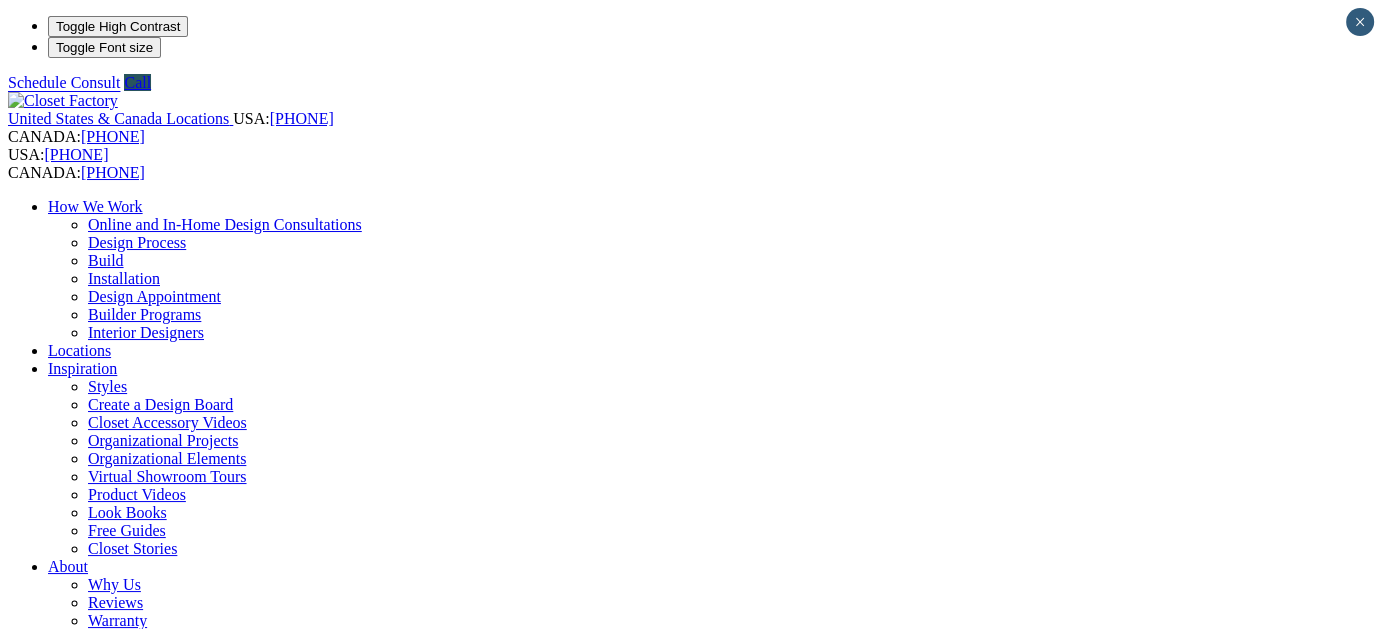 click on "Home Office" at bounding box center (90, 850) 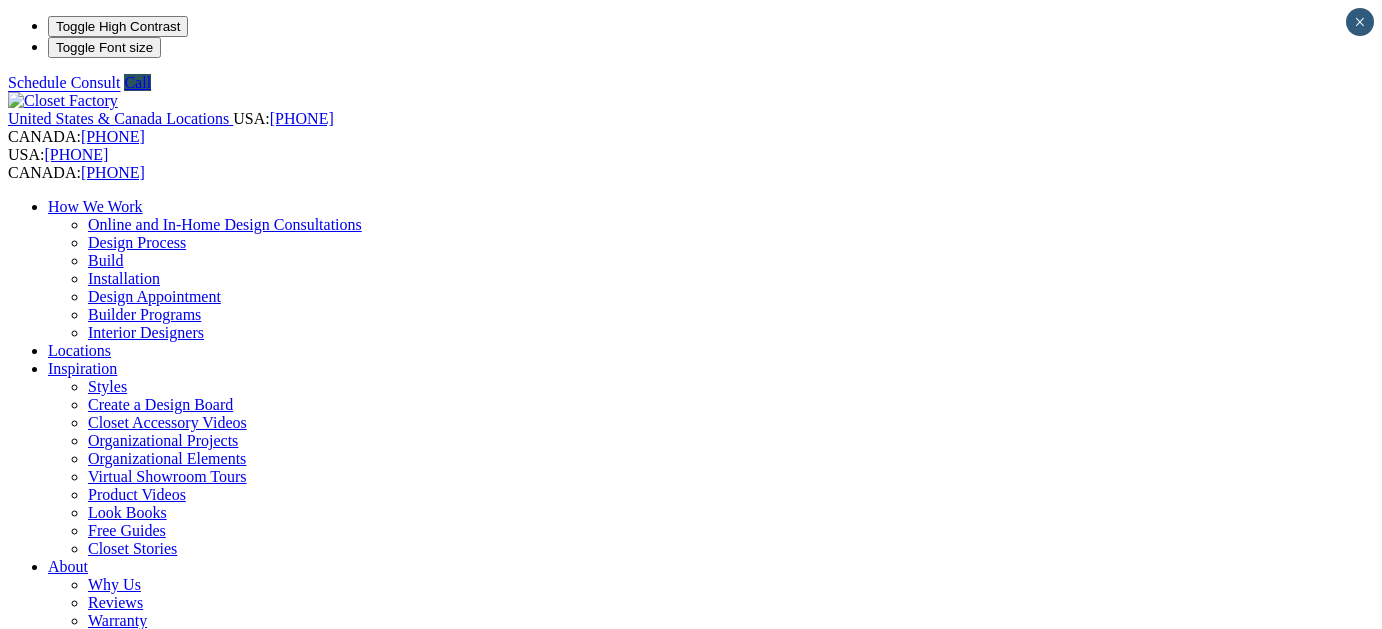 scroll, scrollTop: 0, scrollLeft: 0, axis: both 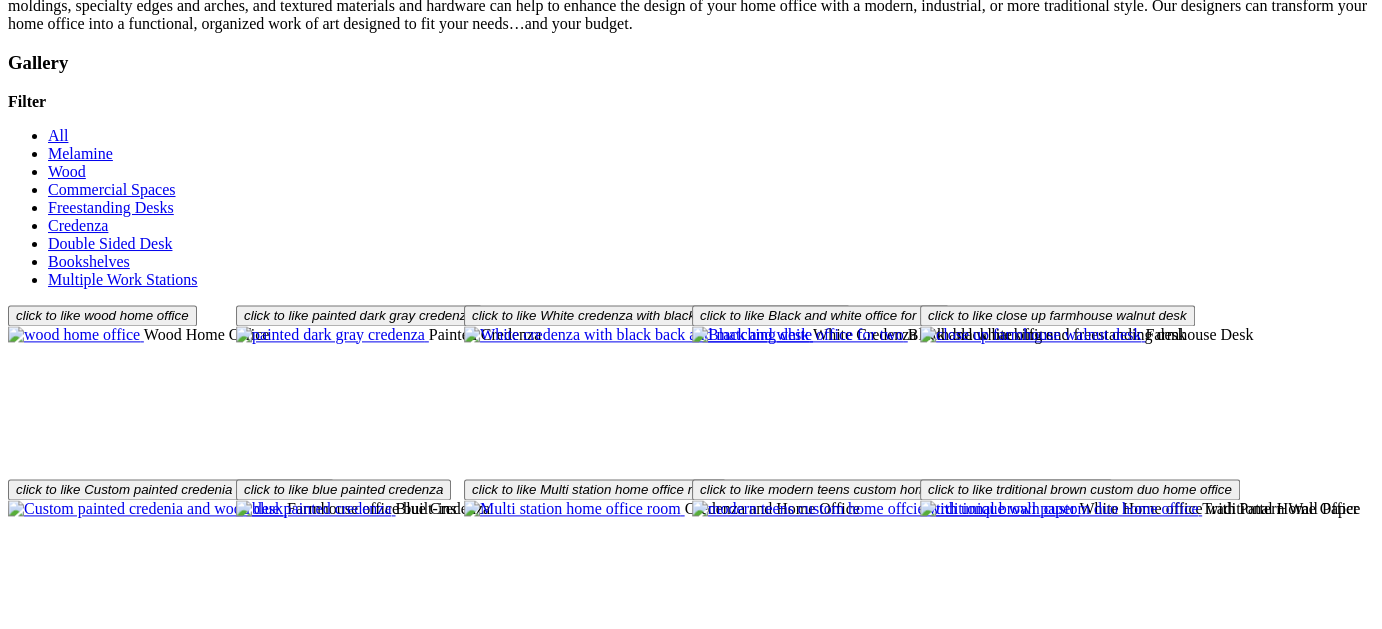click on "Gallery" at bounding box center (111, -560) 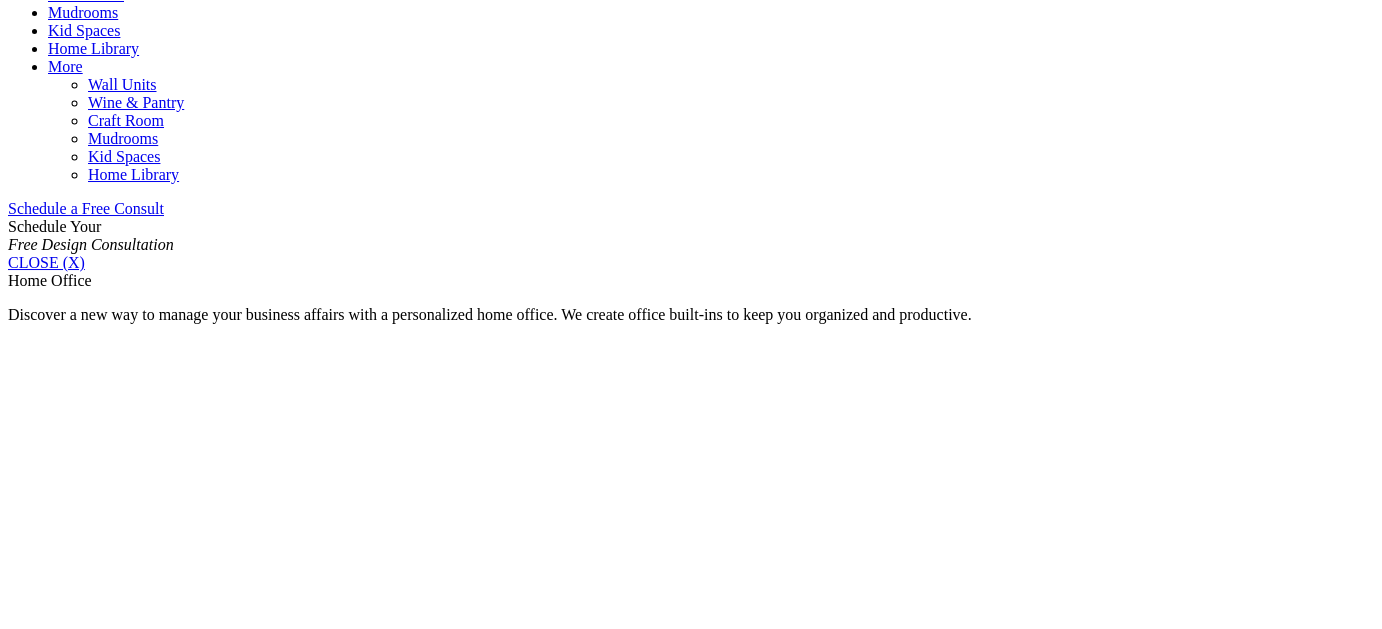 scroll, scrollTop: 1177, scrollLeft: 0, axis: vertical 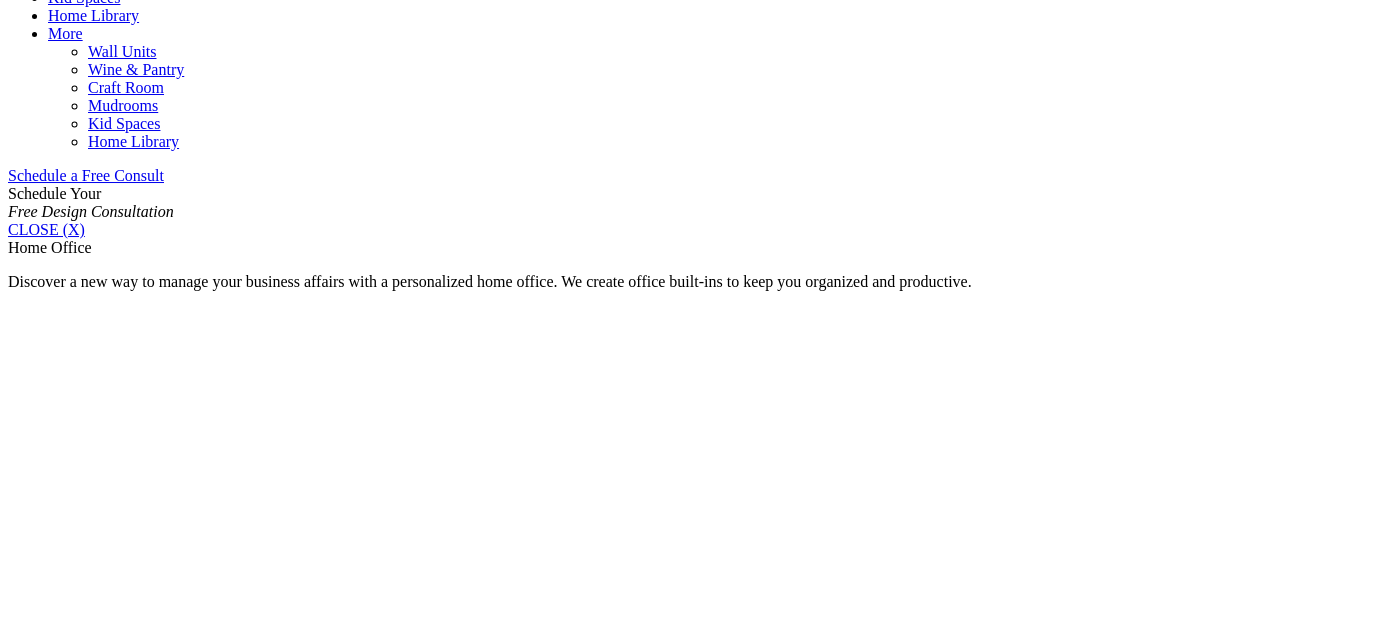 click on "Murphy Beds" at bounding box center [132, -129] 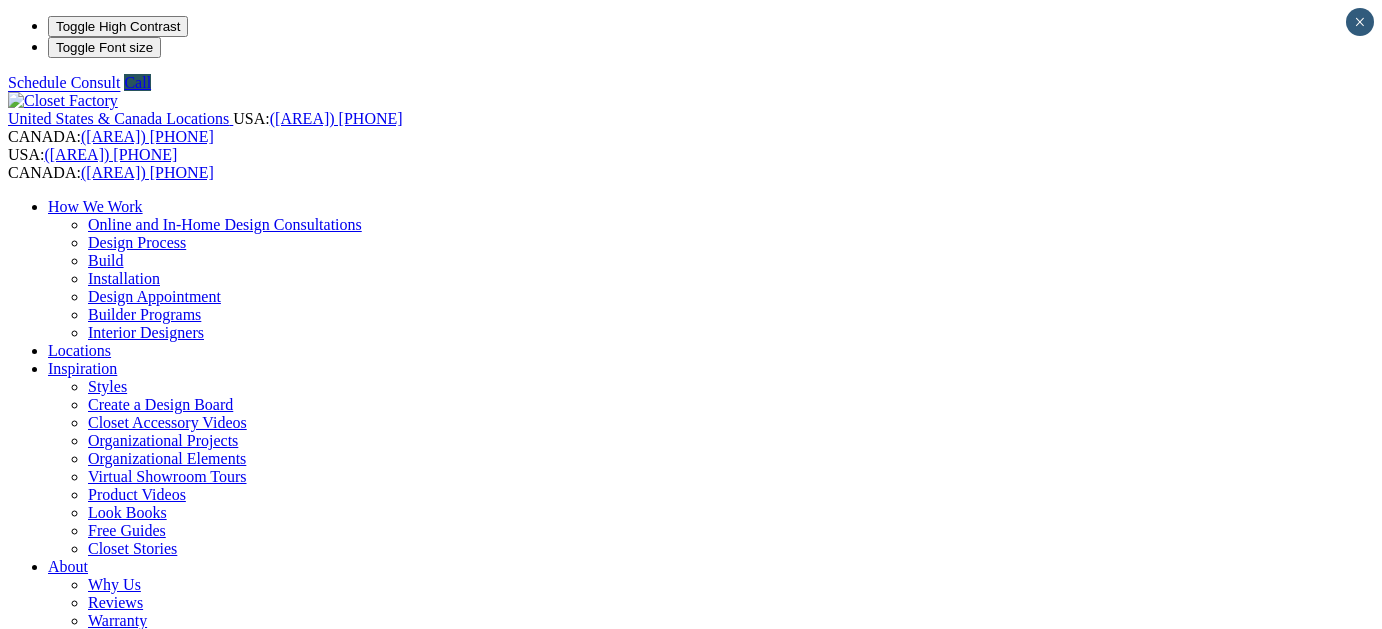 scroll, scrollTop: 0, scrollLeft: 0, axis: both 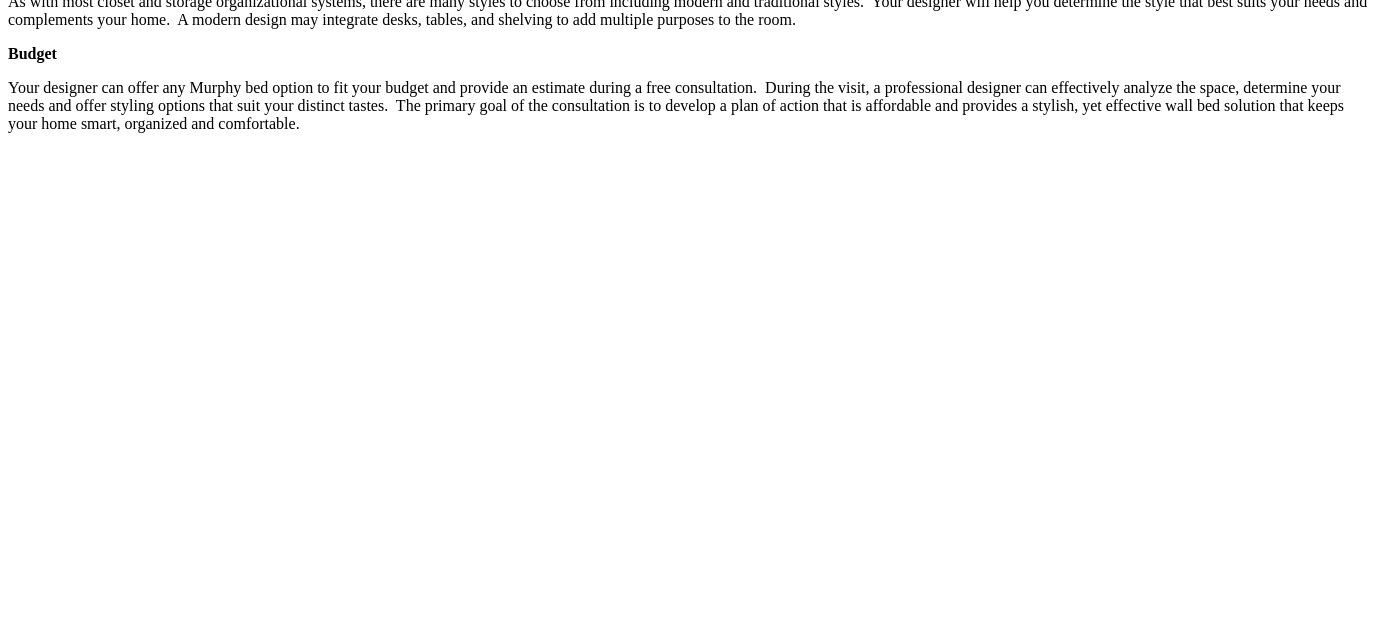 click on "View more Murphy Beds by visiting the wall bed gallery." at bounding box center [298, 3836] 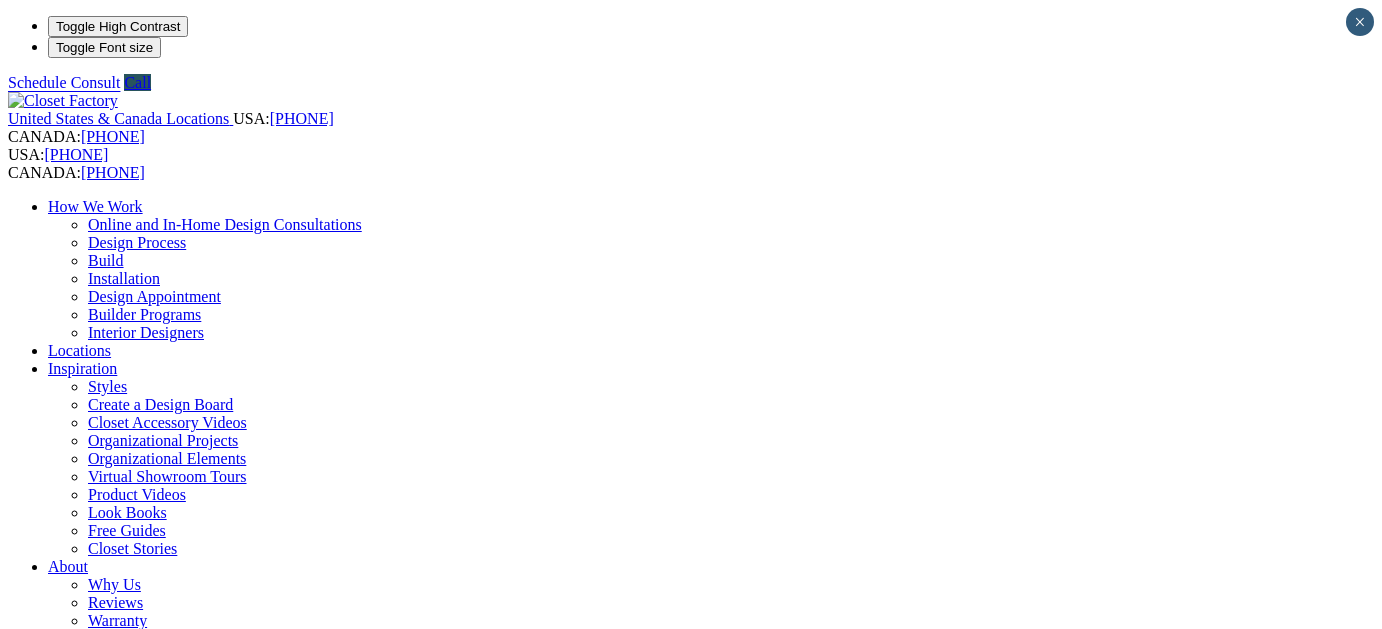 scroll, scrollTop: 0, scrollLeft: 0, axis: both 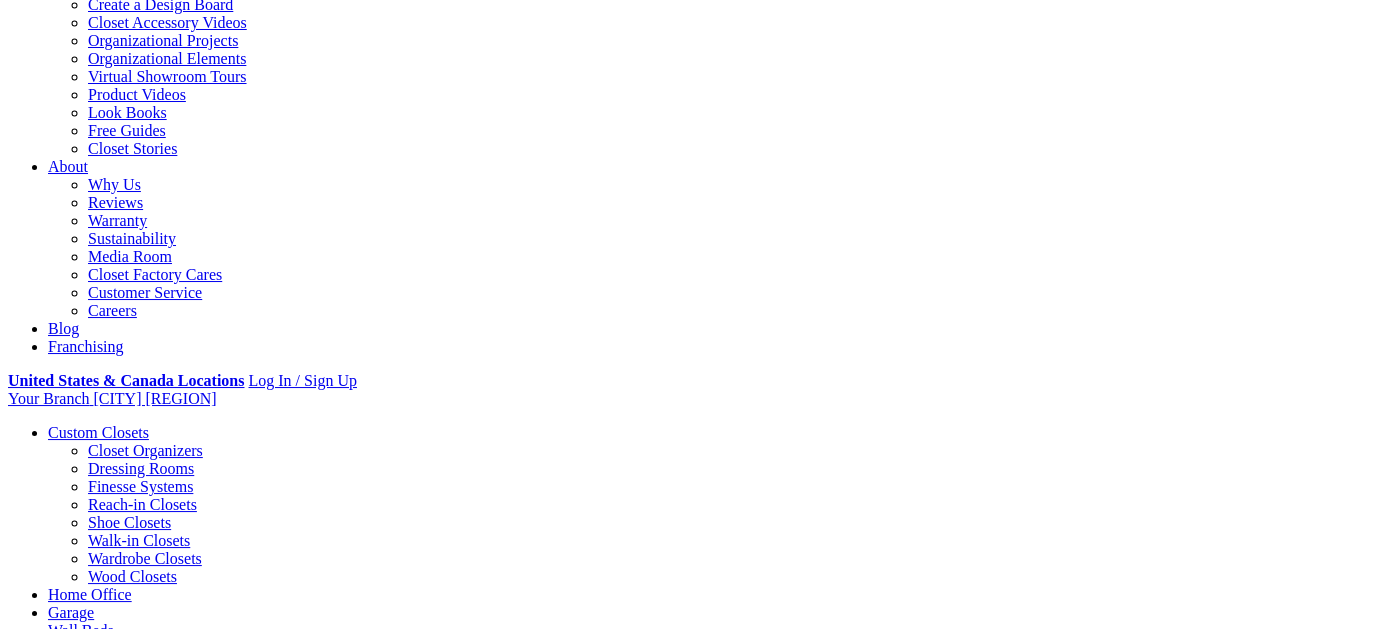 click on "Gallery" at bounding box center [111, 1708] 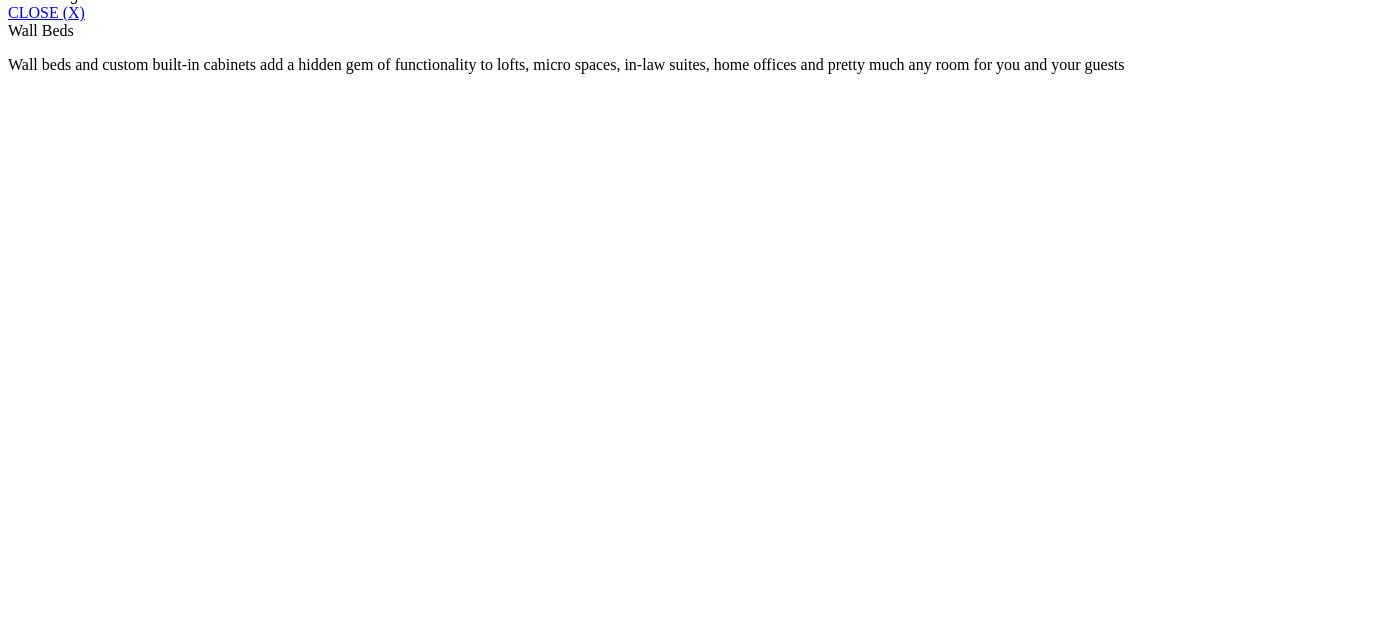scroll, scrollTop: 1394, scrollLeft: 0, axis: vertical 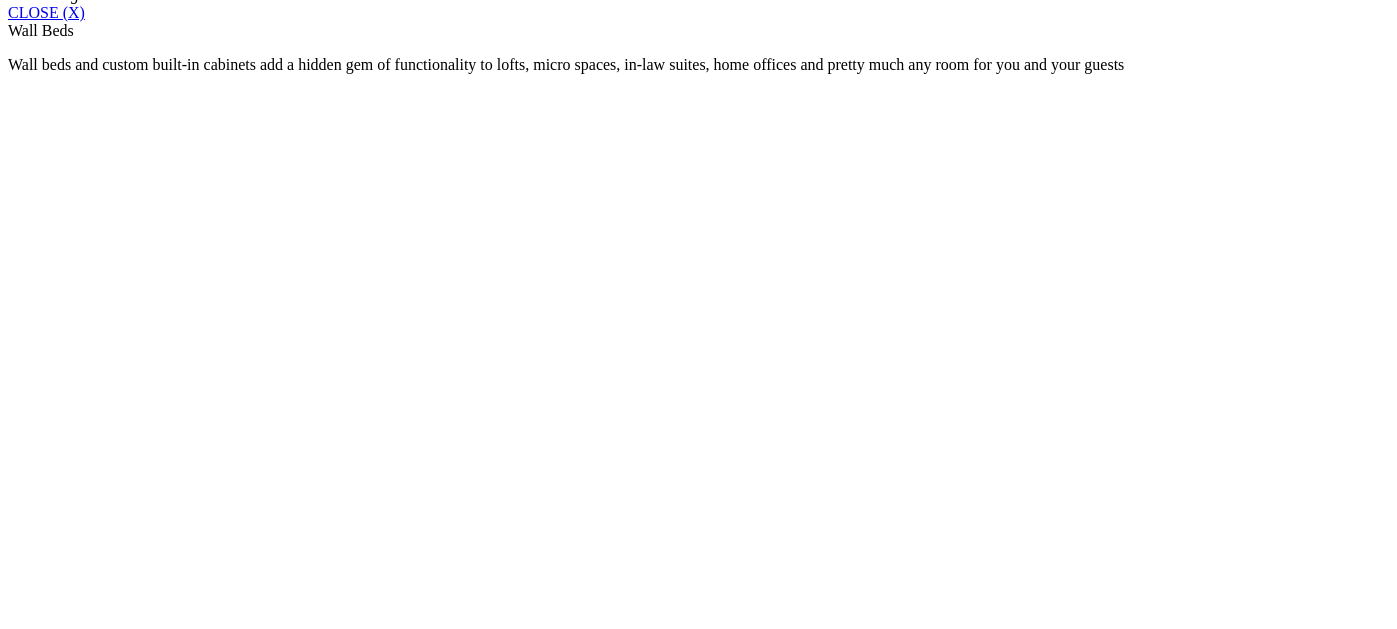click at bounding box center [8, 36590] 